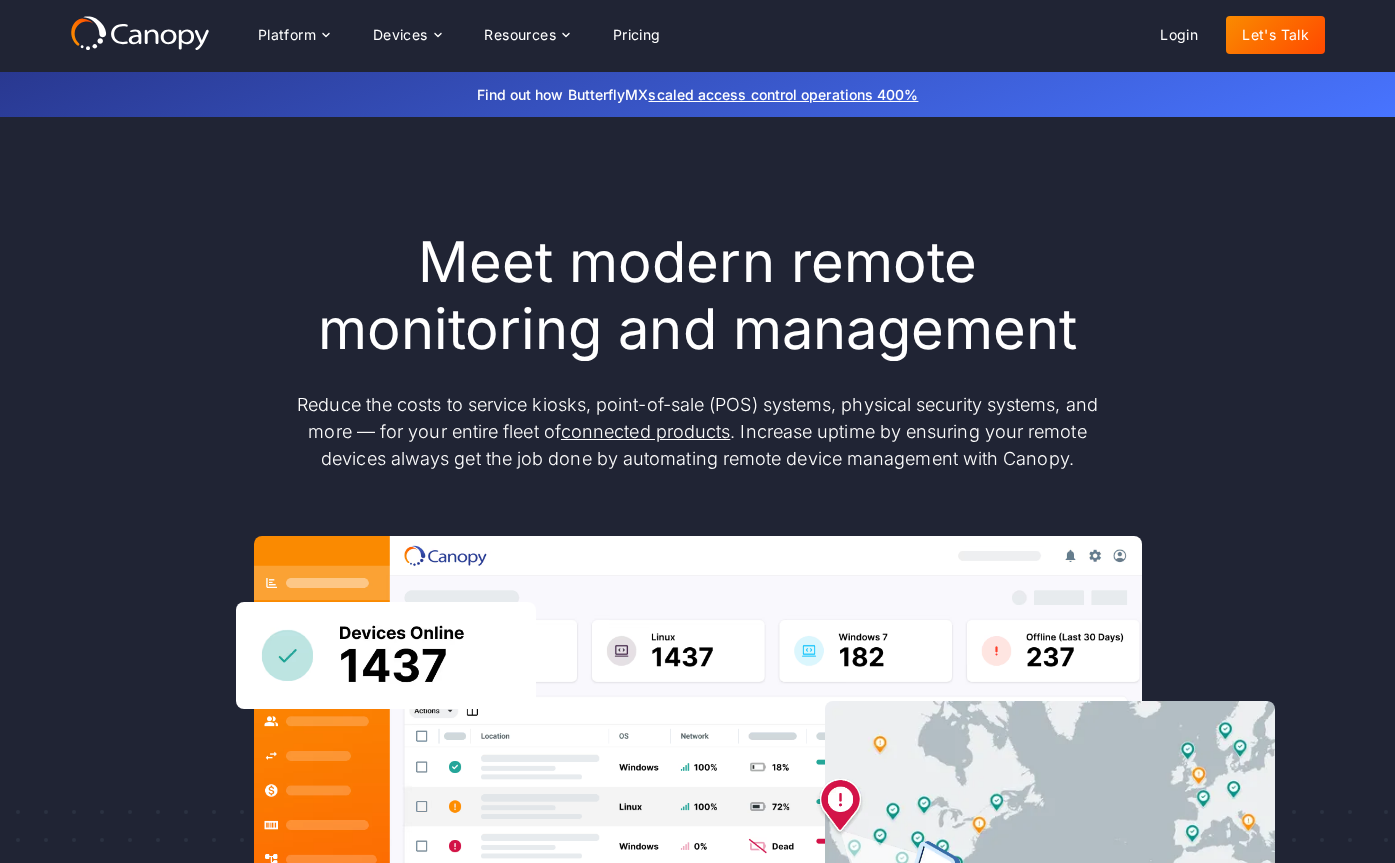 scroll, scrollTop: 0, scrollLeft: 0, axis: both 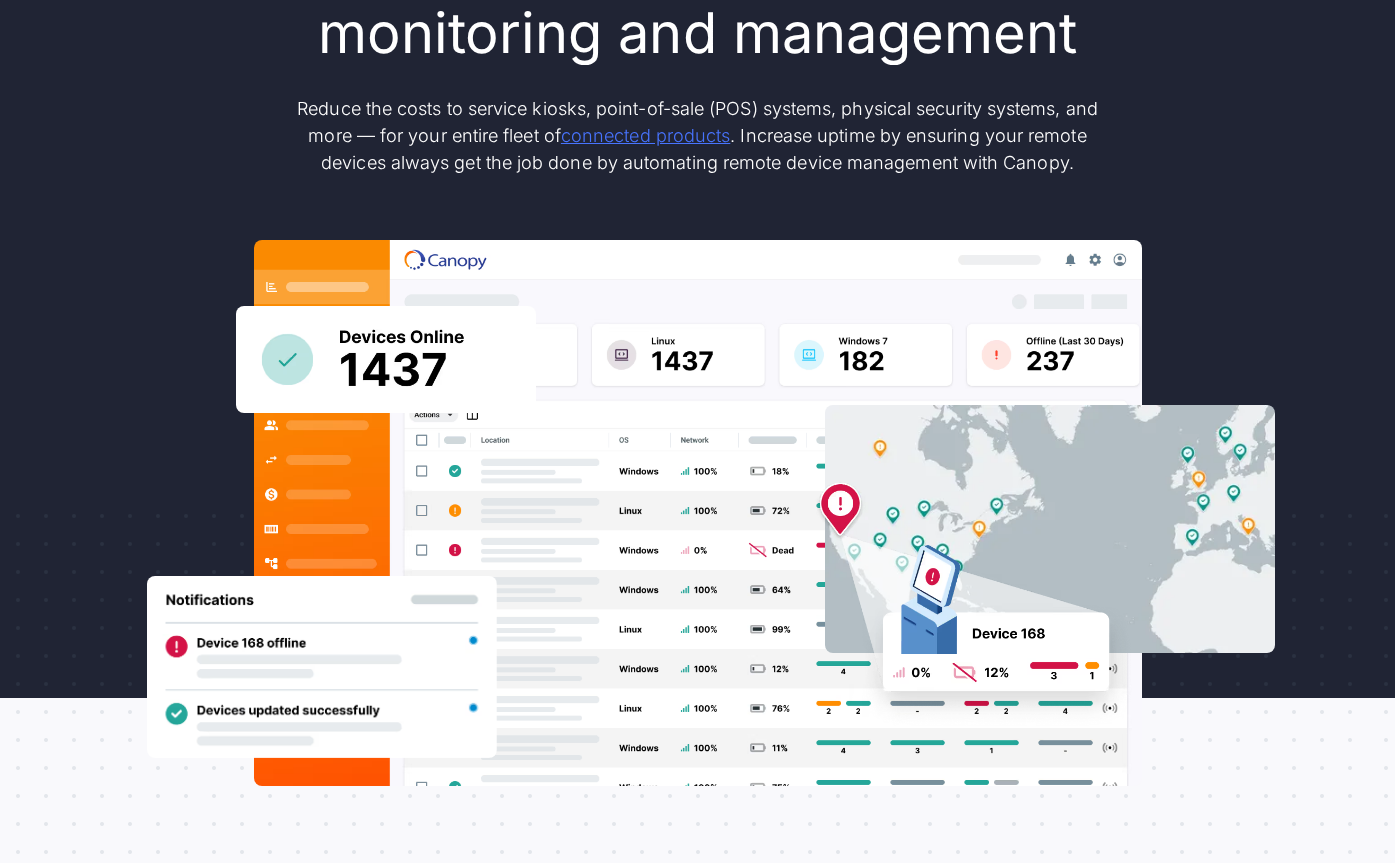 click on "connected products" at bounding box center (645, 135) 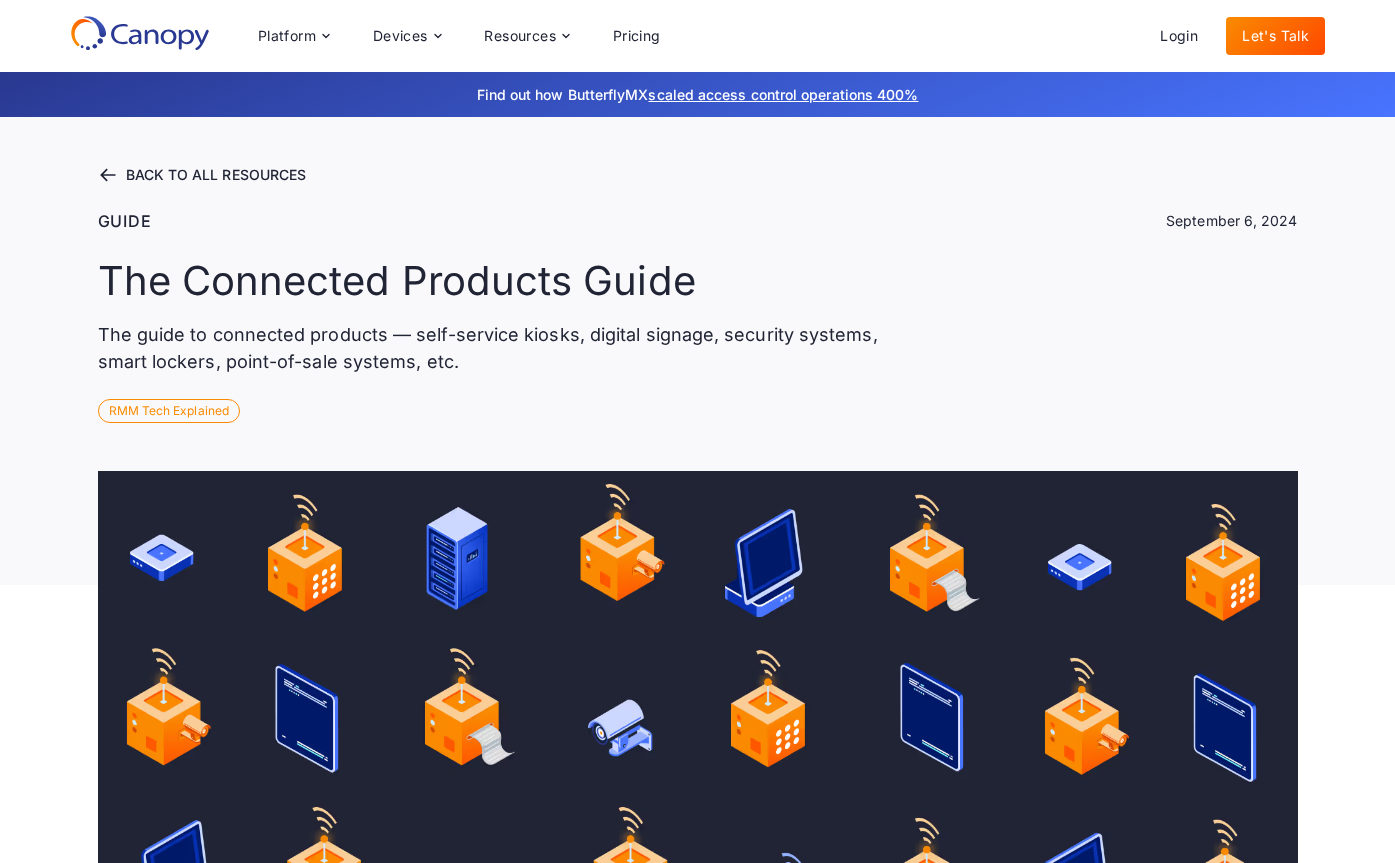 scroll, scrollTop: 0, scrollLeft: 0, axis: both 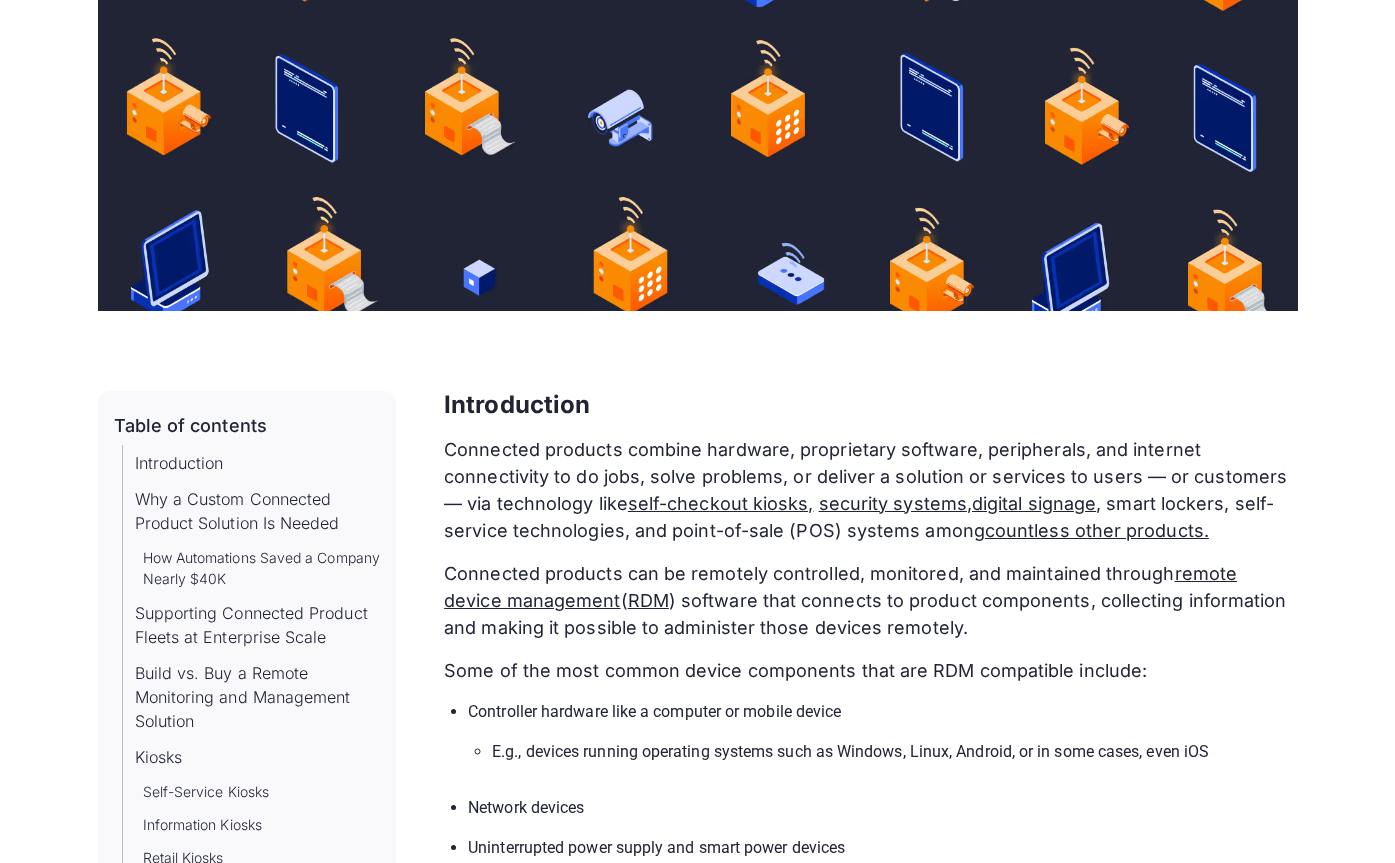 click on "Introduction" at bounding box center [517, 404] 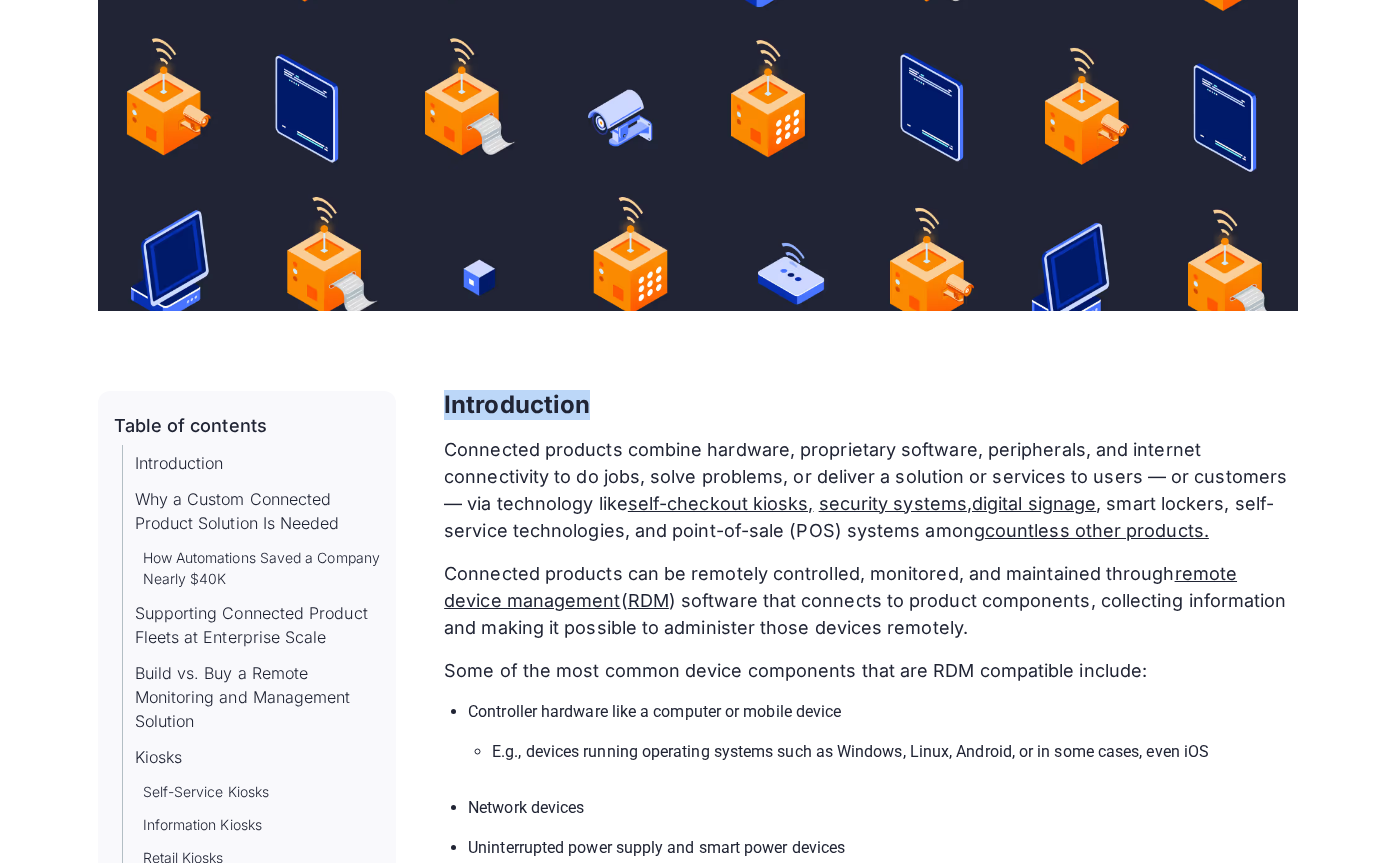 click on "Introduction" at bounding box center (517, 404) 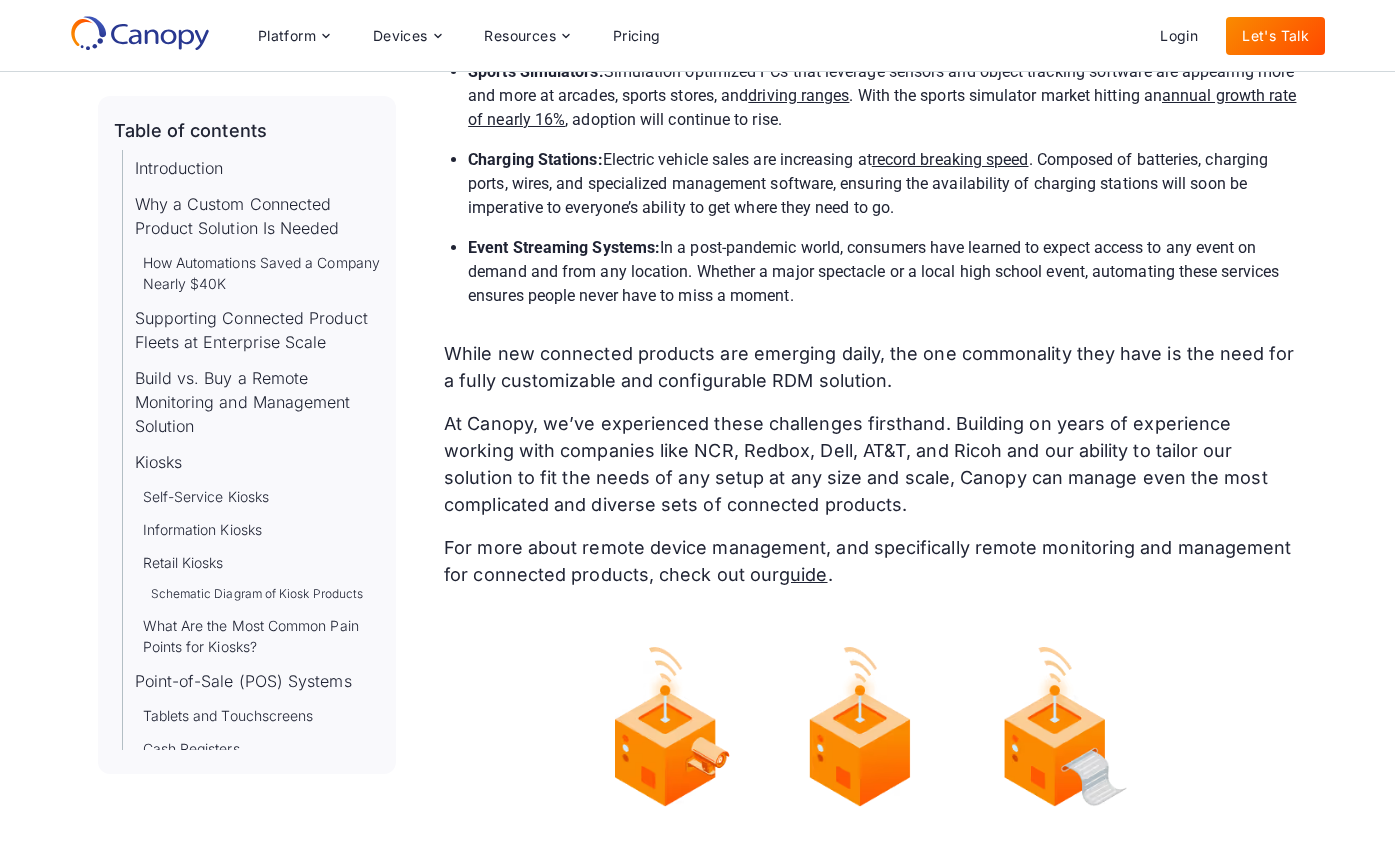 scroll, scrollTop: 20324, scrollLeft: 0, axis: vertical 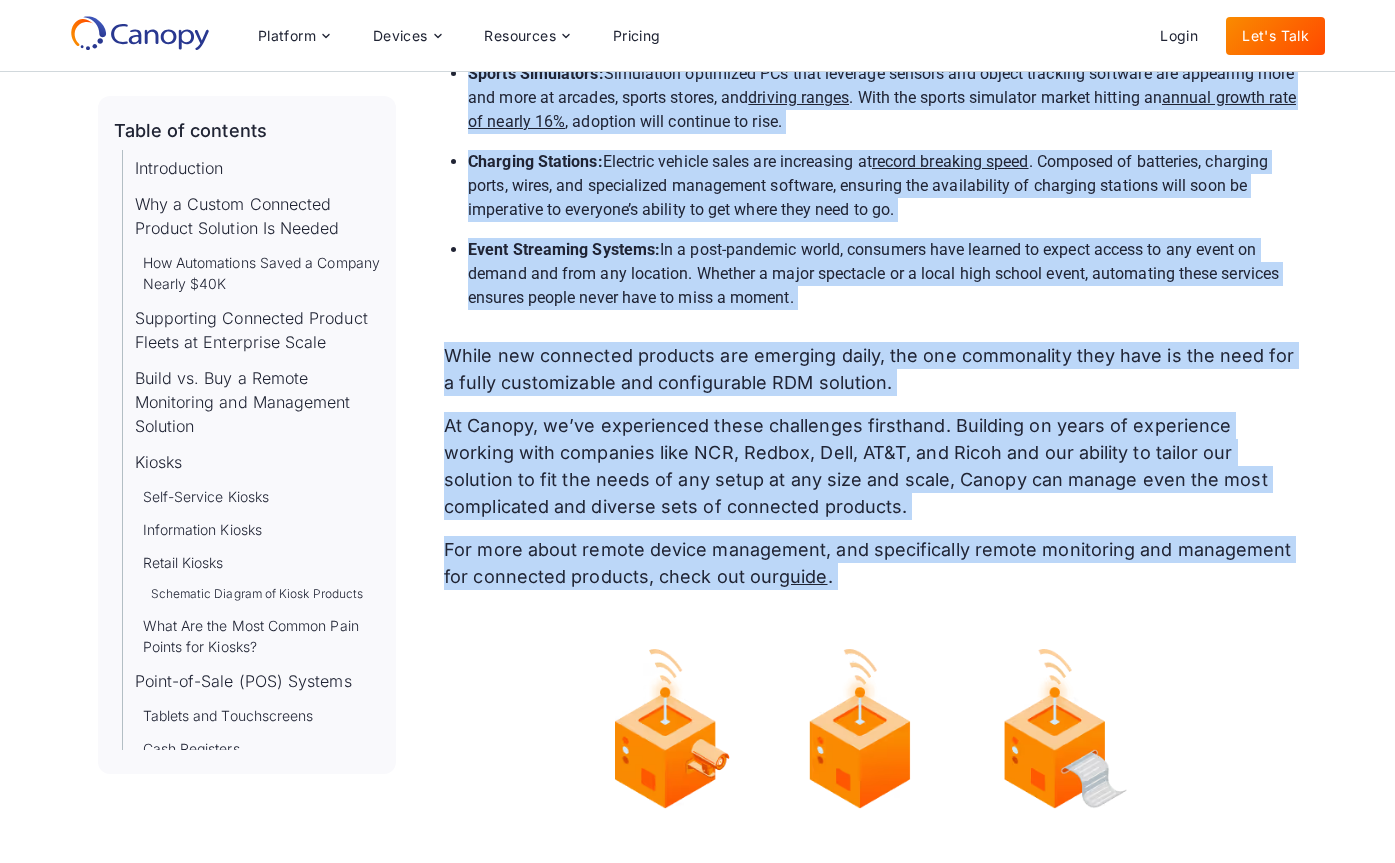 click on "For more about remote device management, and specifically remote monitoring and management for connected products, check out our  guide ." at bounding box center [870, 563] 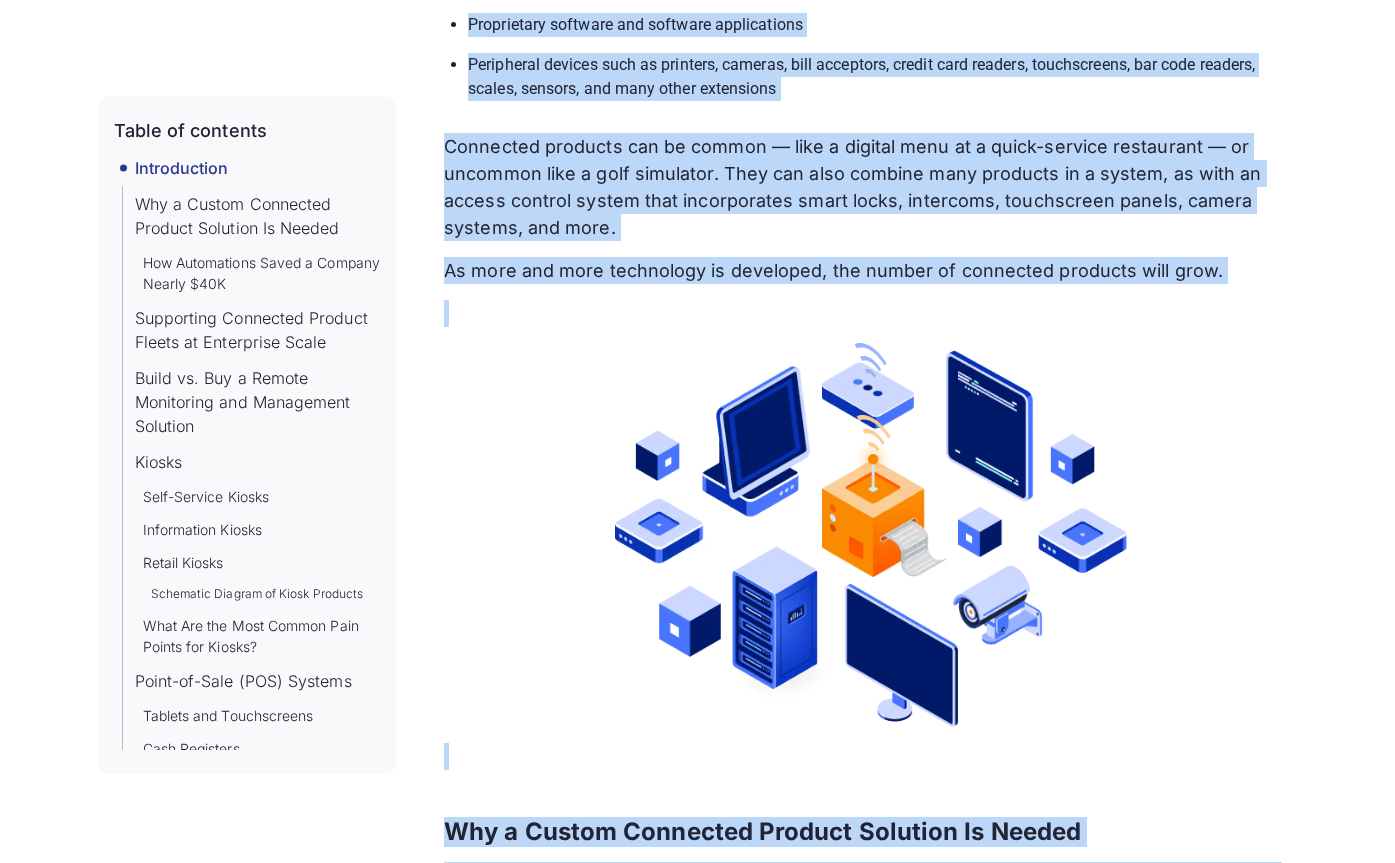 scroll, scrollTop: 1476, scrollLeft: 0, axis: vertical 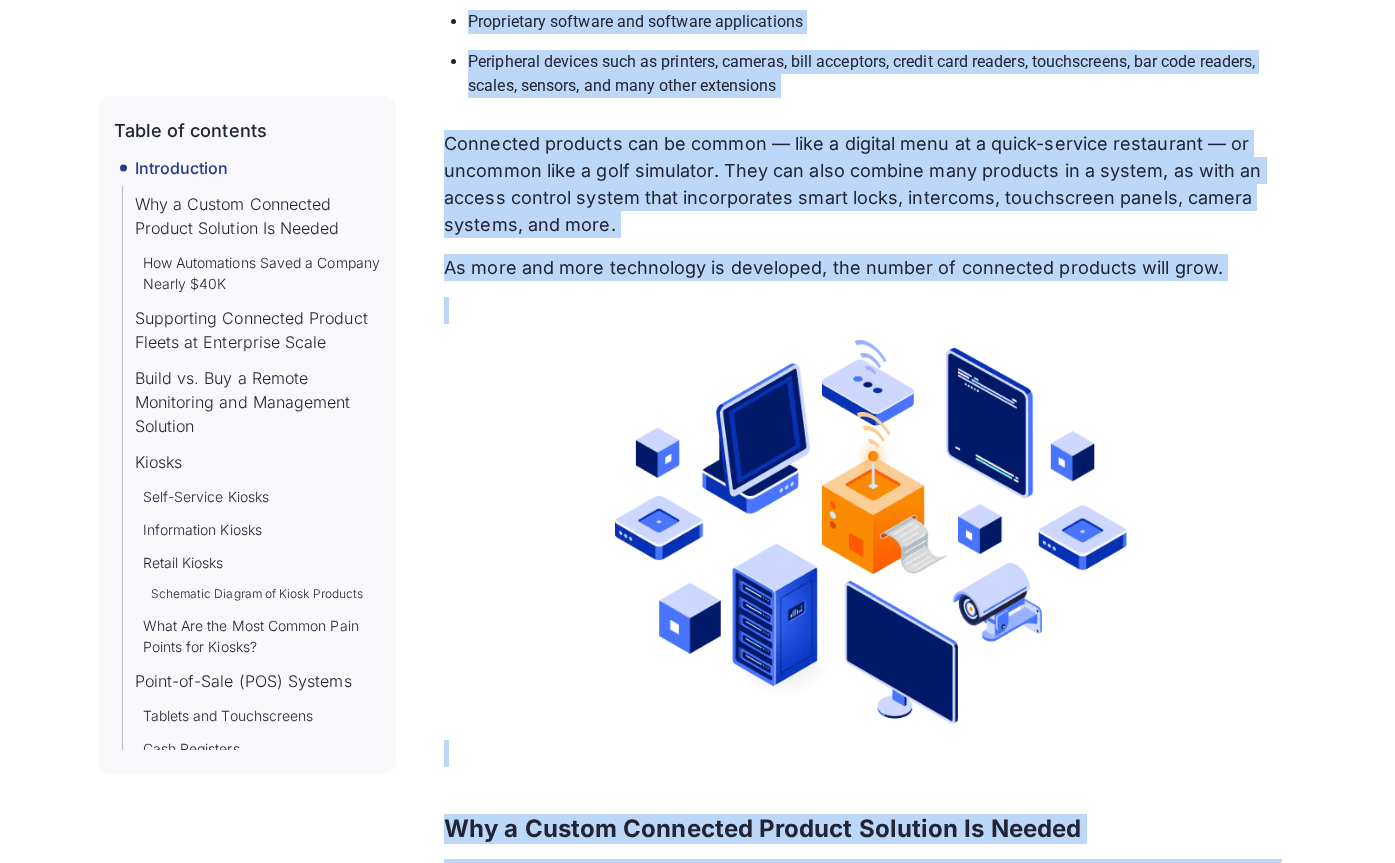 click at bounding box center (871, 532) 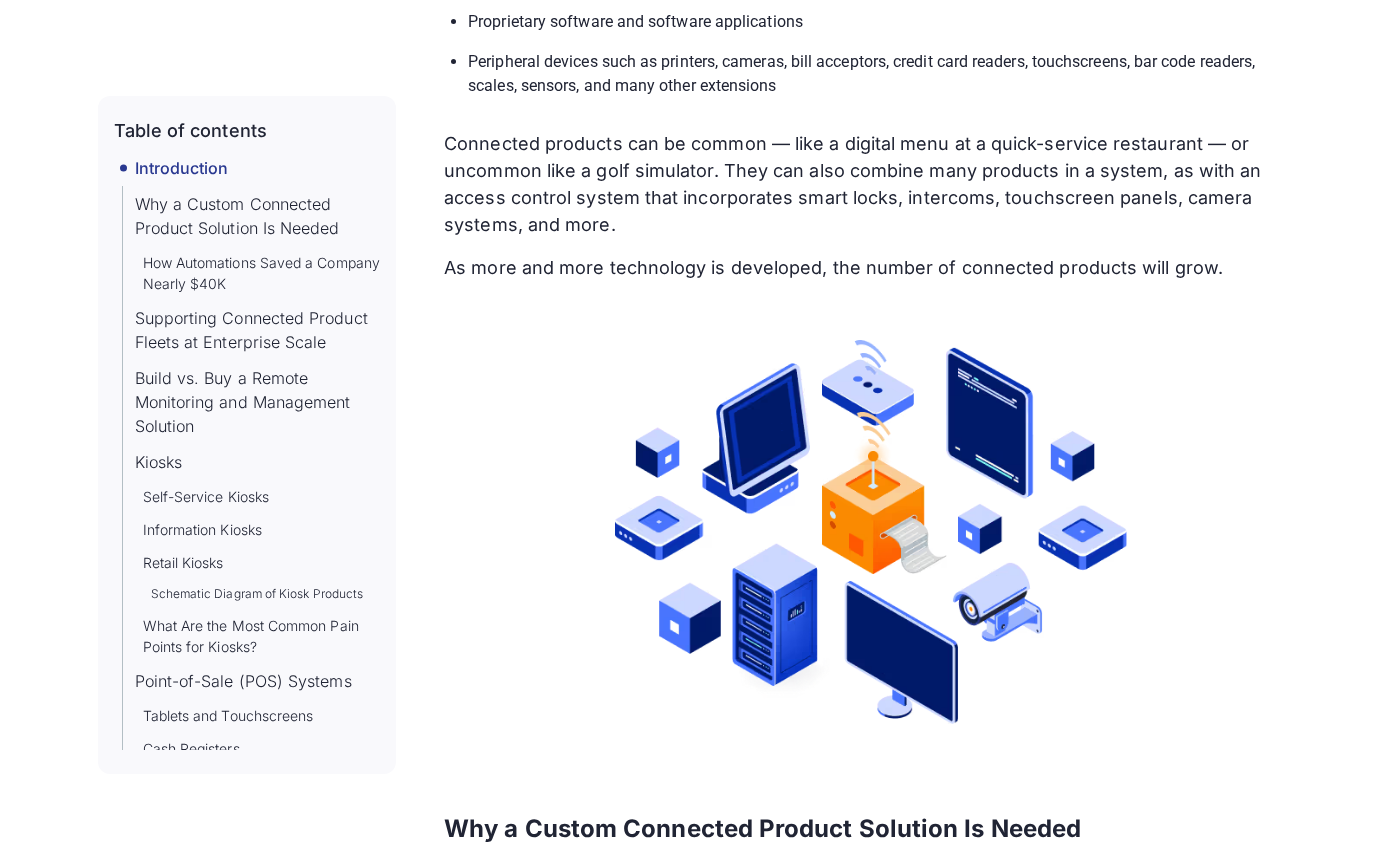 click at bounding box center (871, 532) 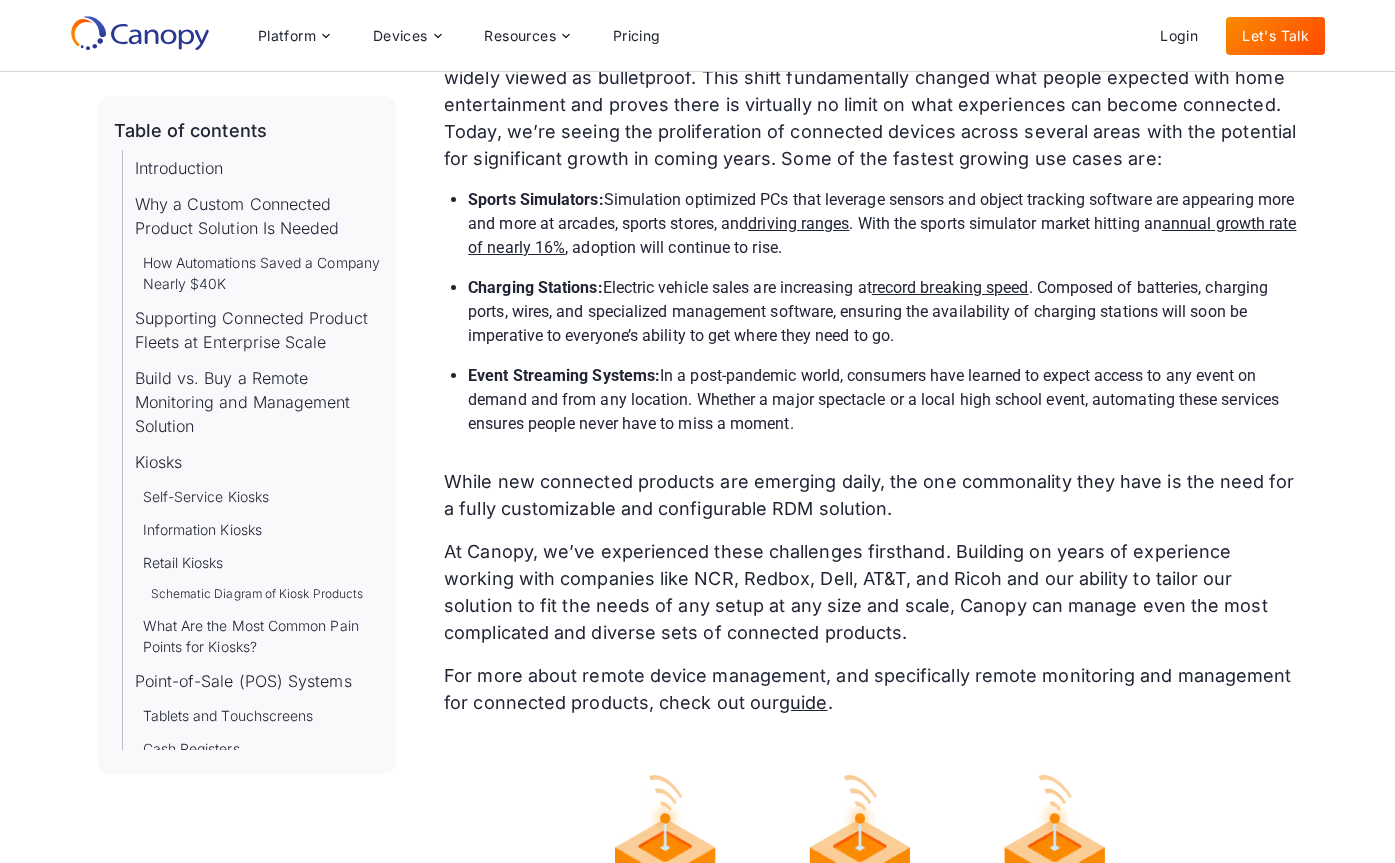 scroll, scrollTop: 20181, scrollLeft: 0, axis: vertical 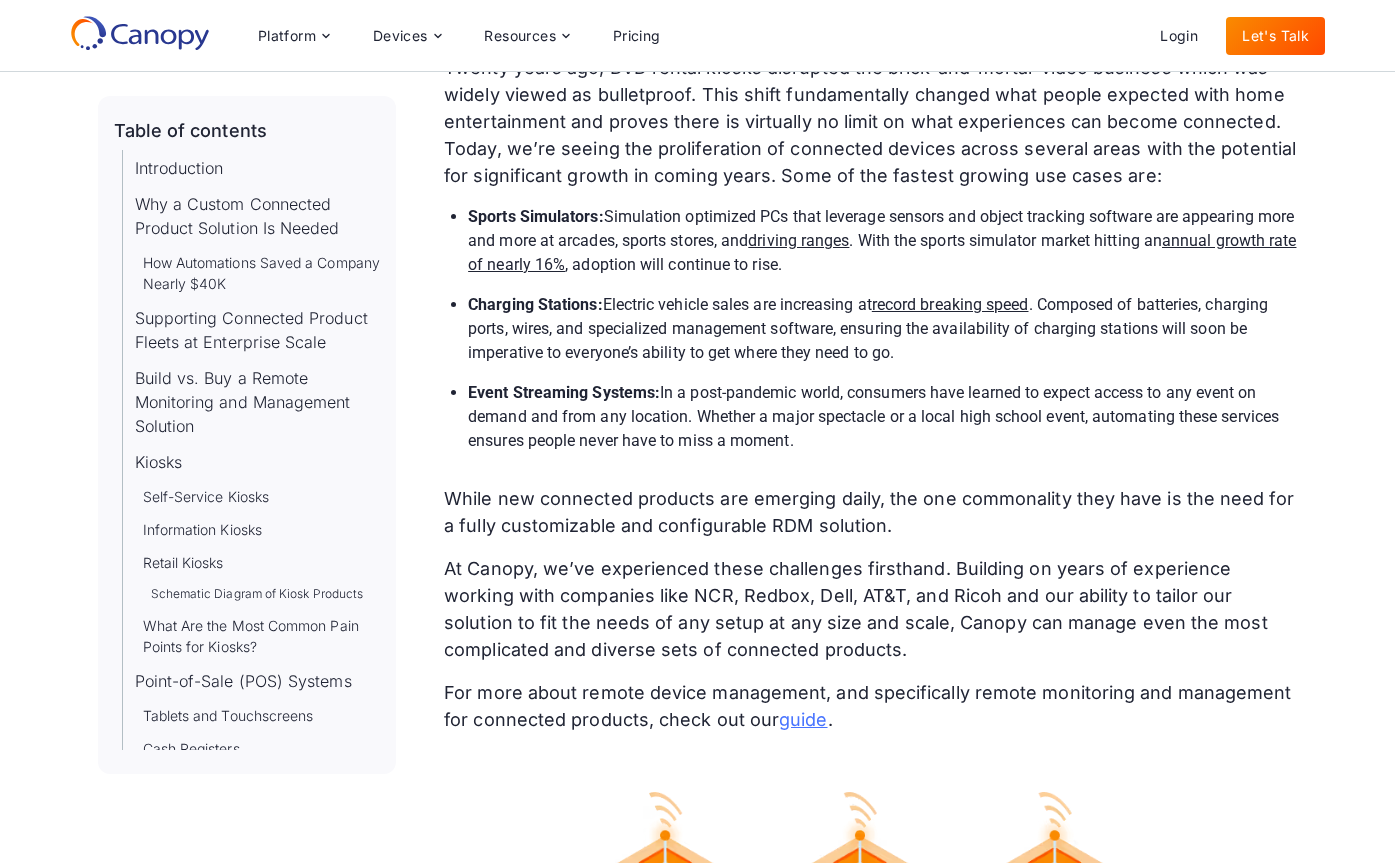 click on "guide" at bounding box center (803, 719) 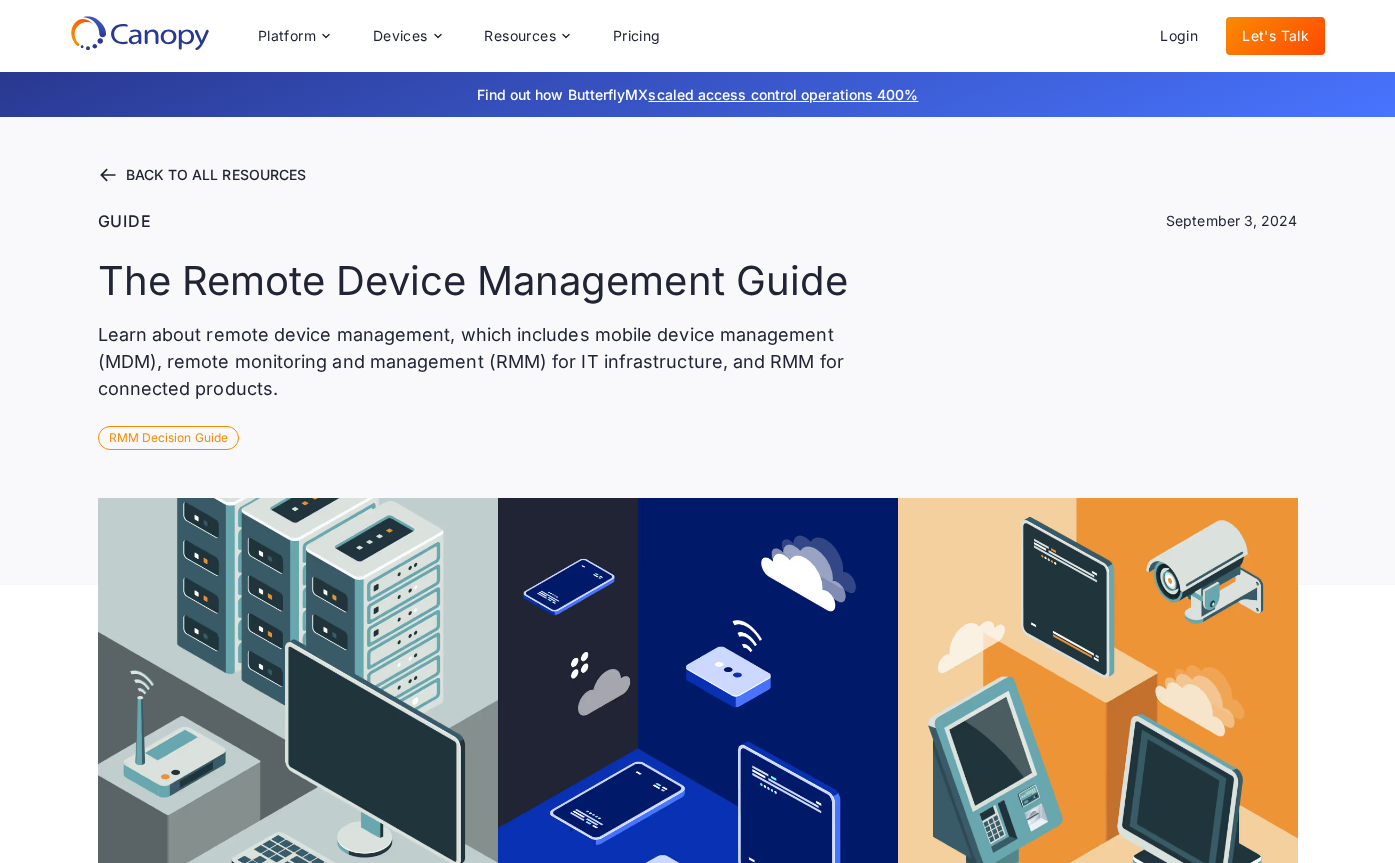 scroll, scrollTop: 0, scrollLeft: 0, axis: both 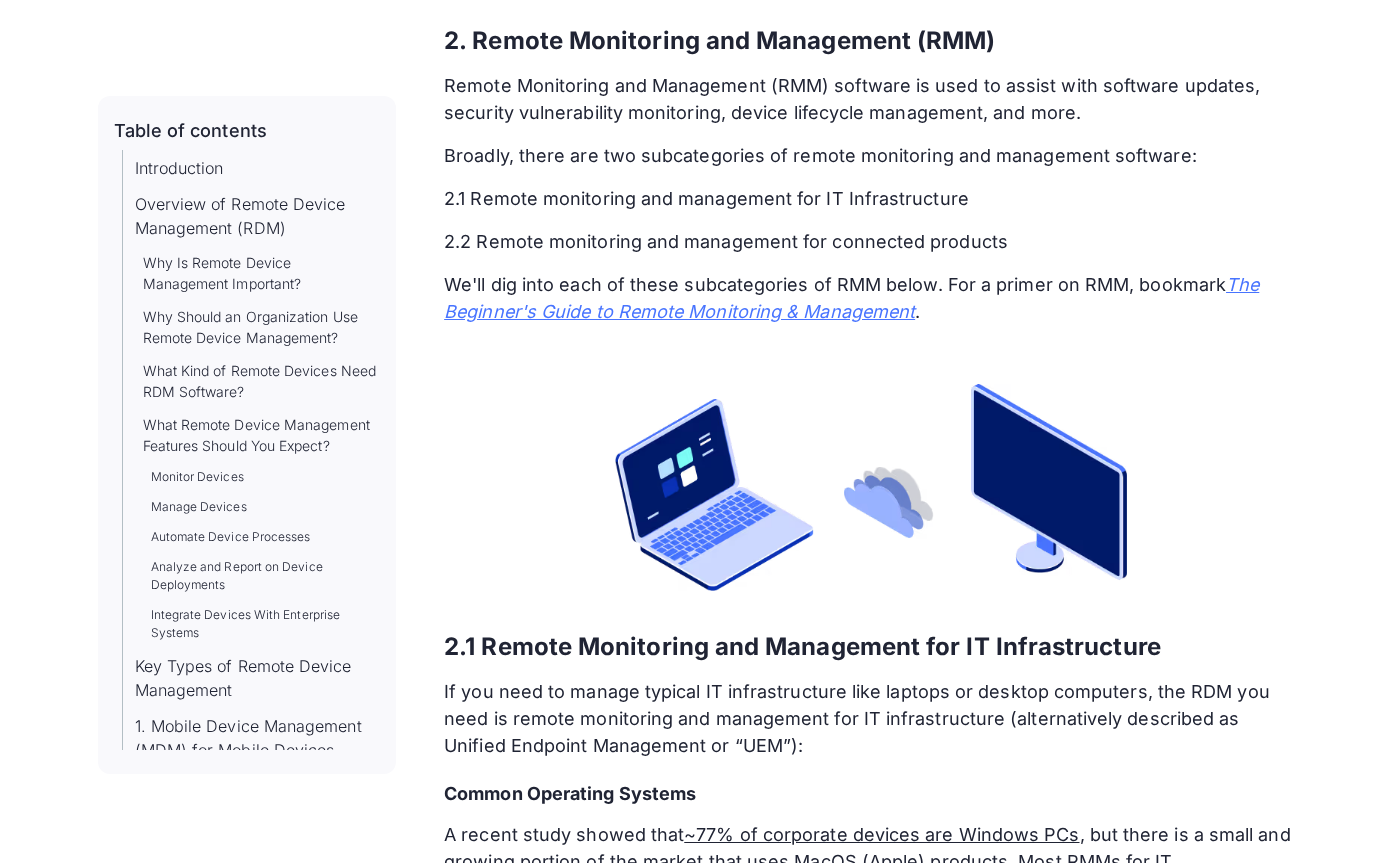 click on "The Beginner's Guide to Remote Monitoring & Management" at bounding box center [851, 298] 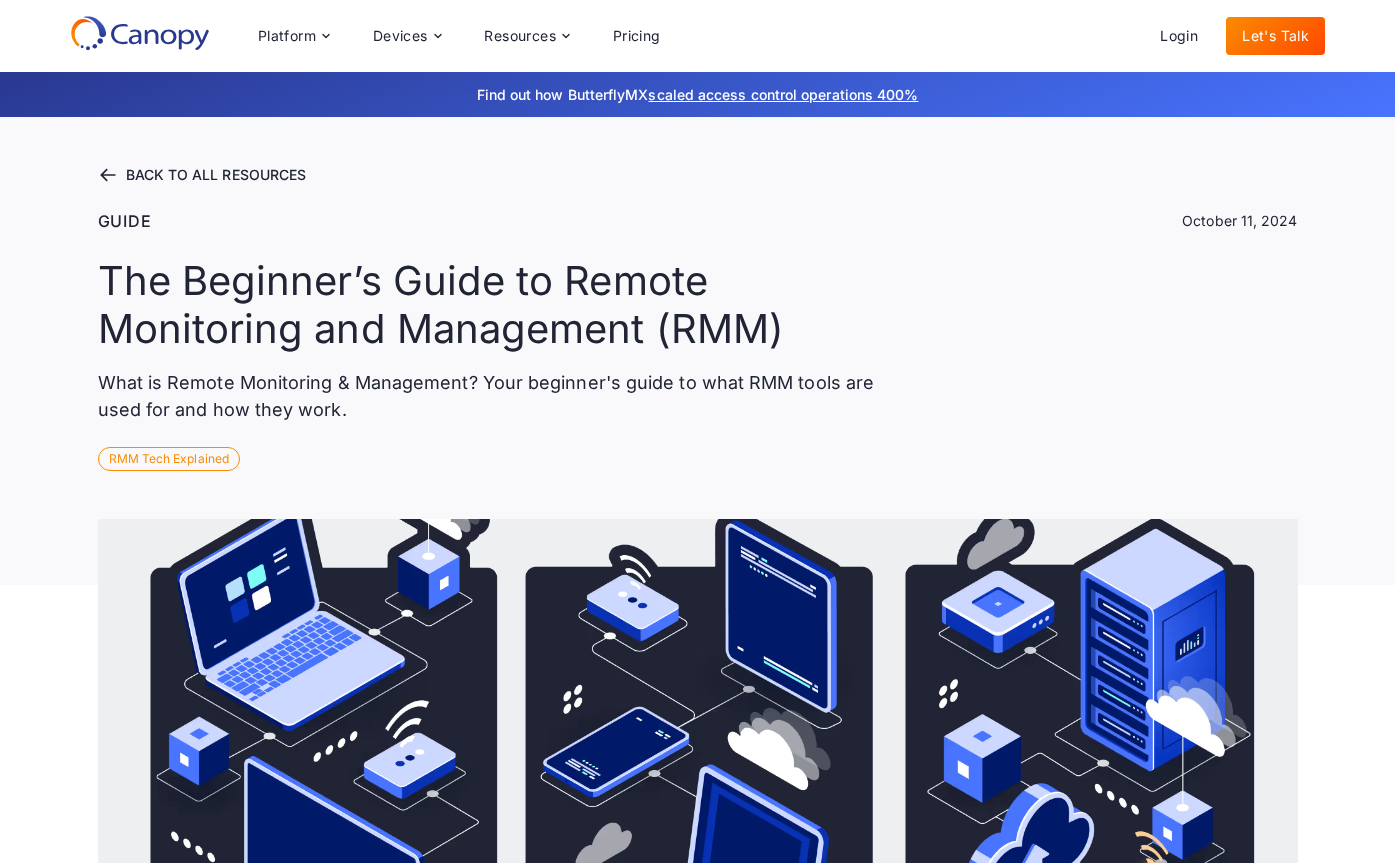scroll, scrollTop: 0, scrollLeft: 0, axis: both 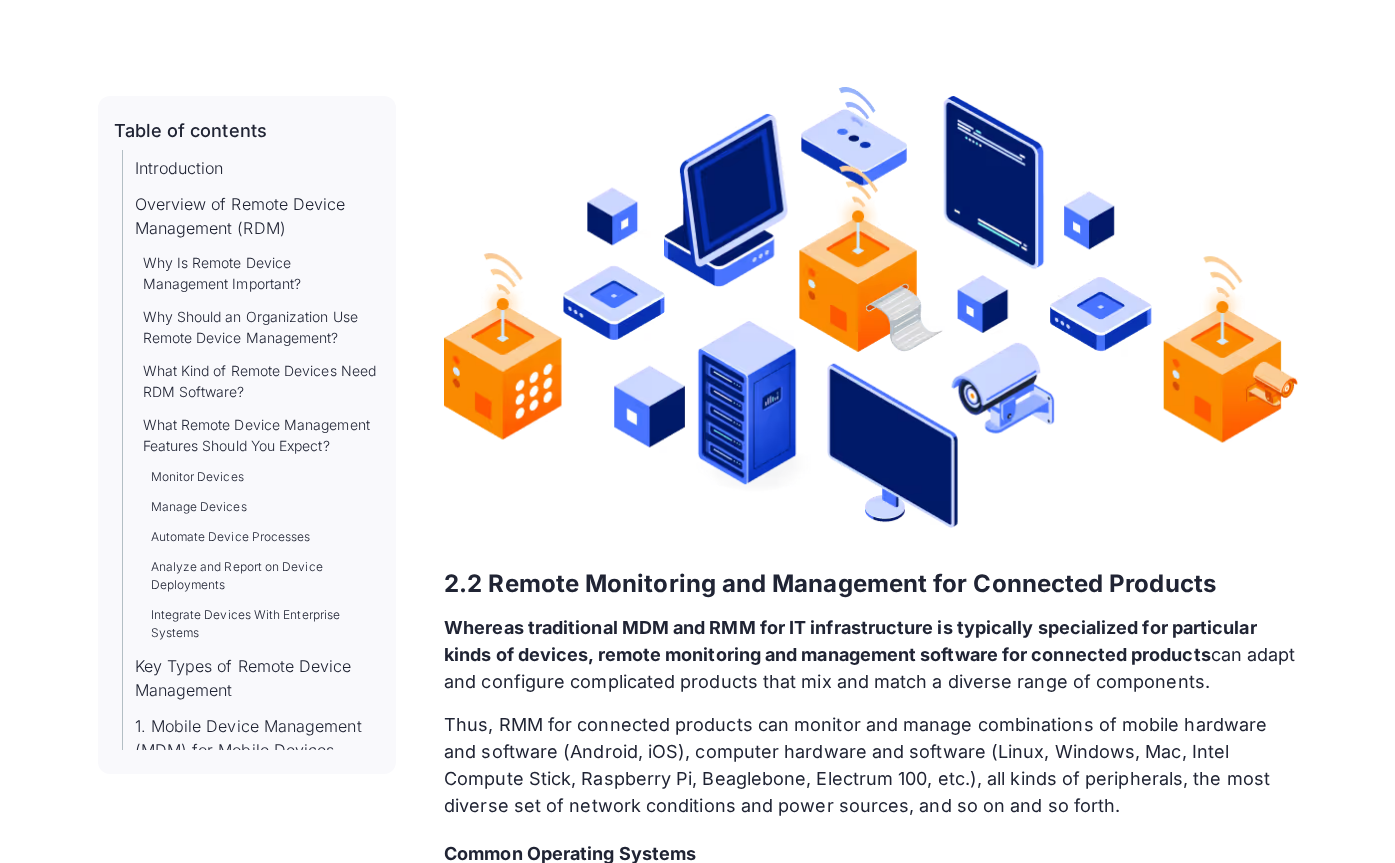 click on "Build vs. Buy for RMM (Remote Monitoring and Management) Solutions" at bounding box center (861, 1947) 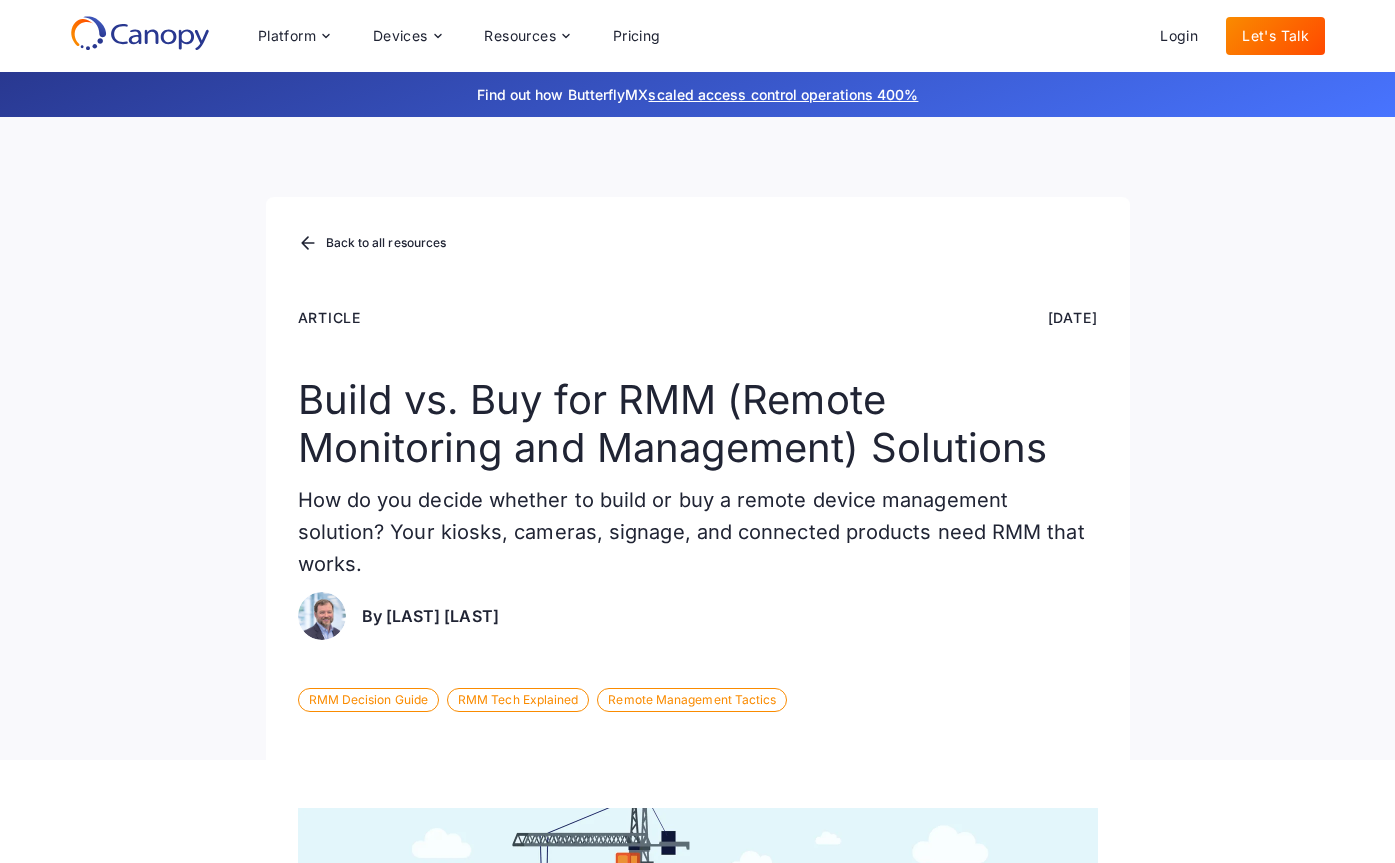 scroll, scrollTop: 0, scrollLeft: 0, axis: both 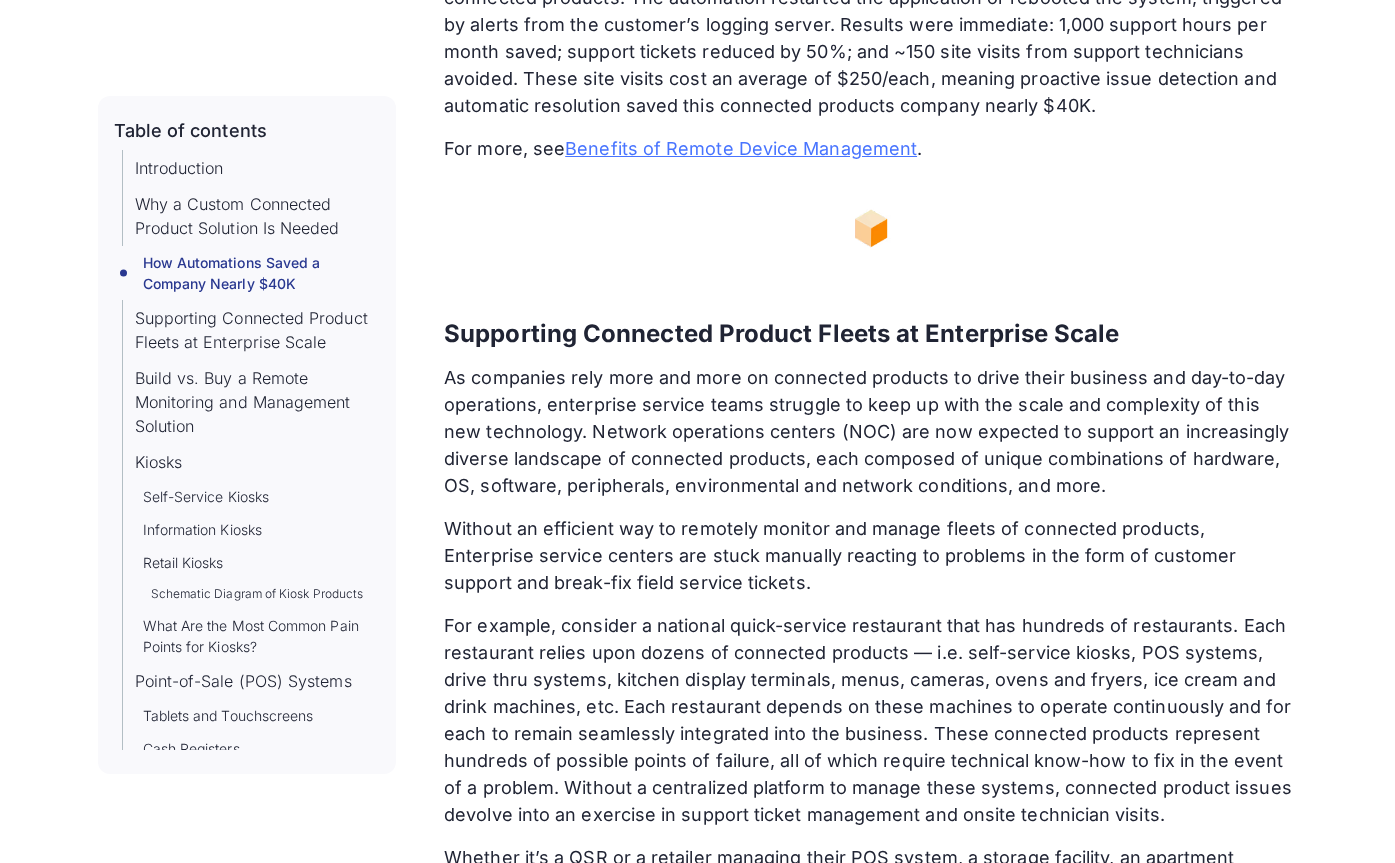 click on "Benefits of Remote Device Management" at bounding box center [741, 148] 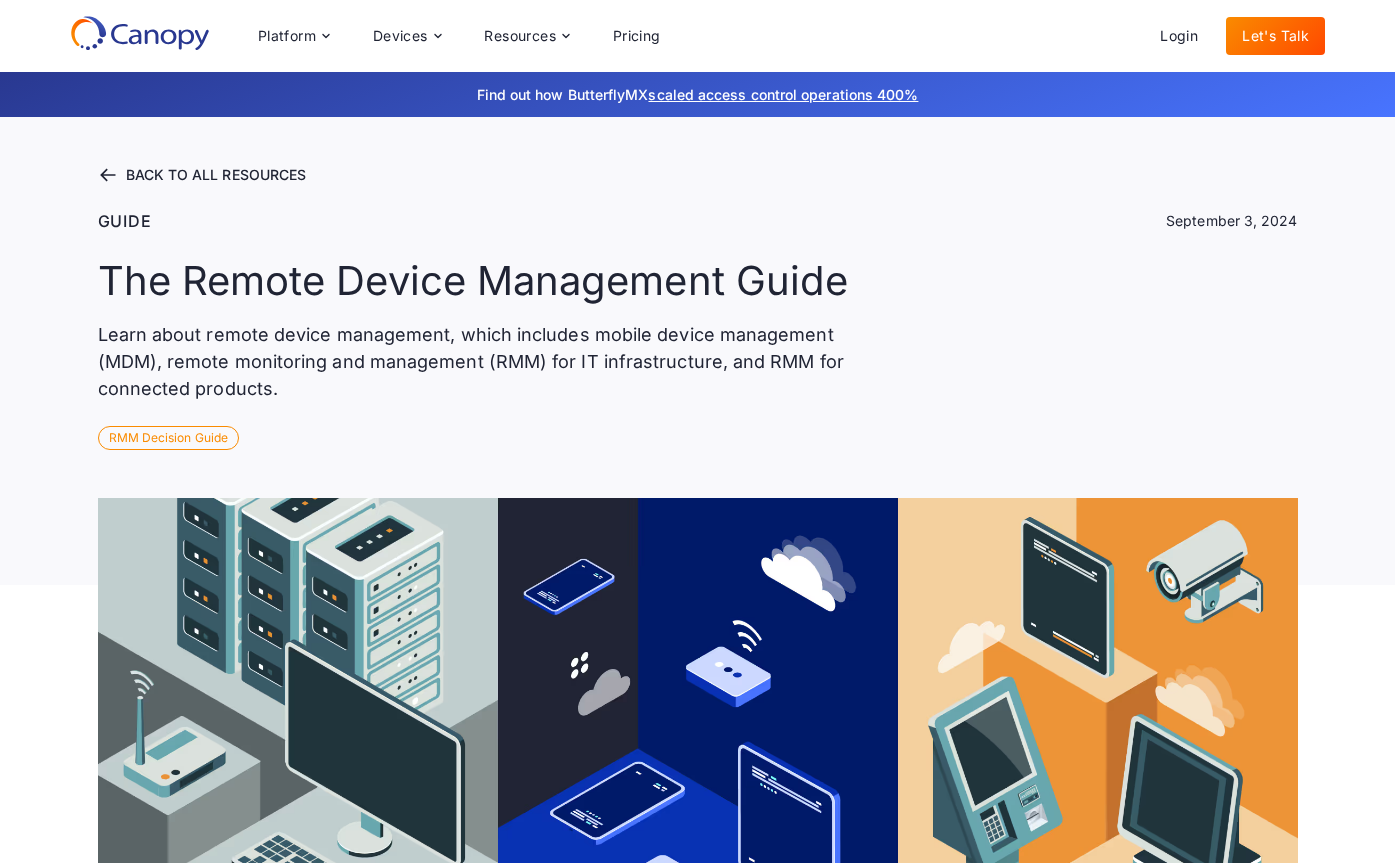 scroll, scrollTop: 1501, scrollLeft: 0, axis: vertical 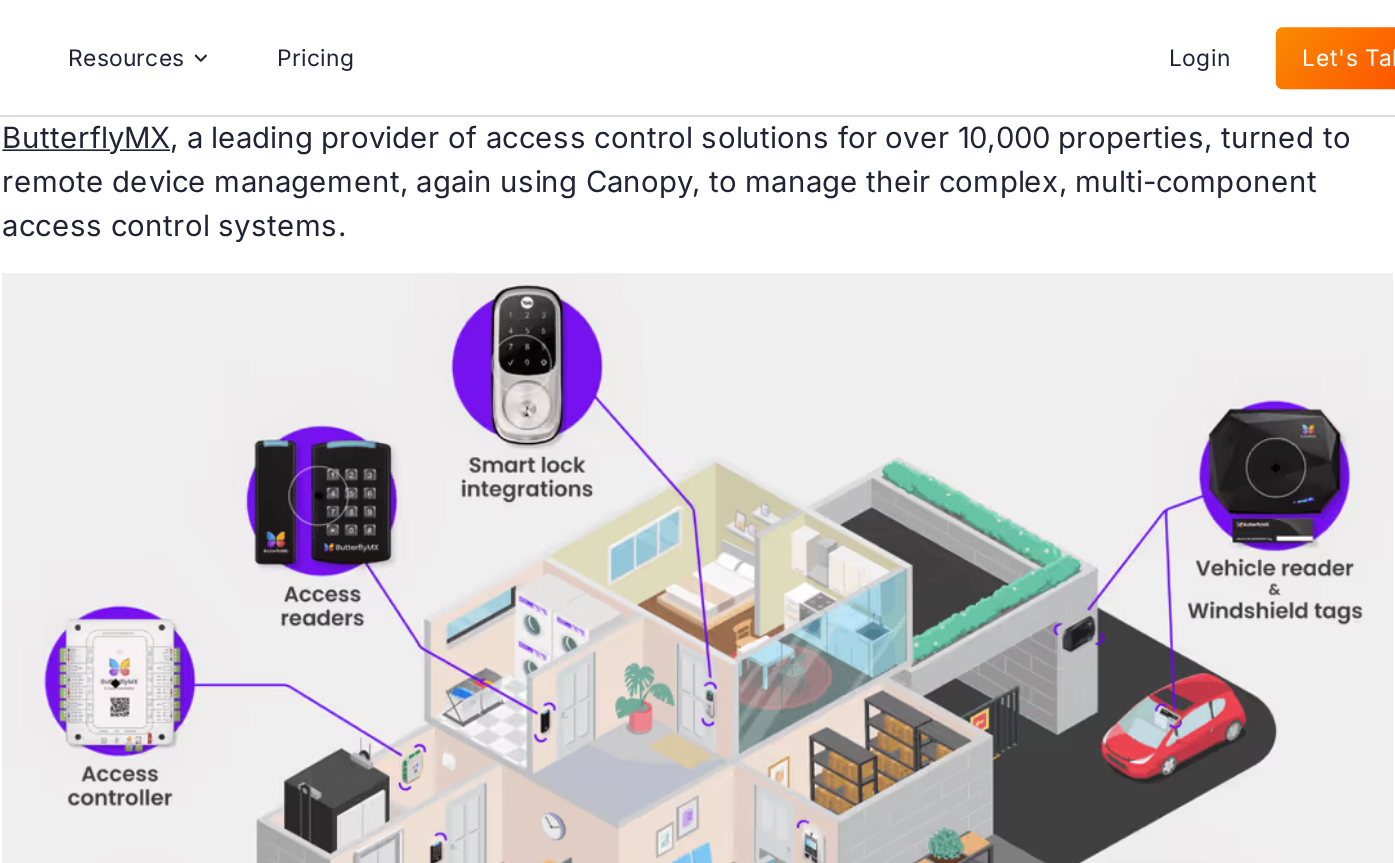 click at bounding box center [870, 449] 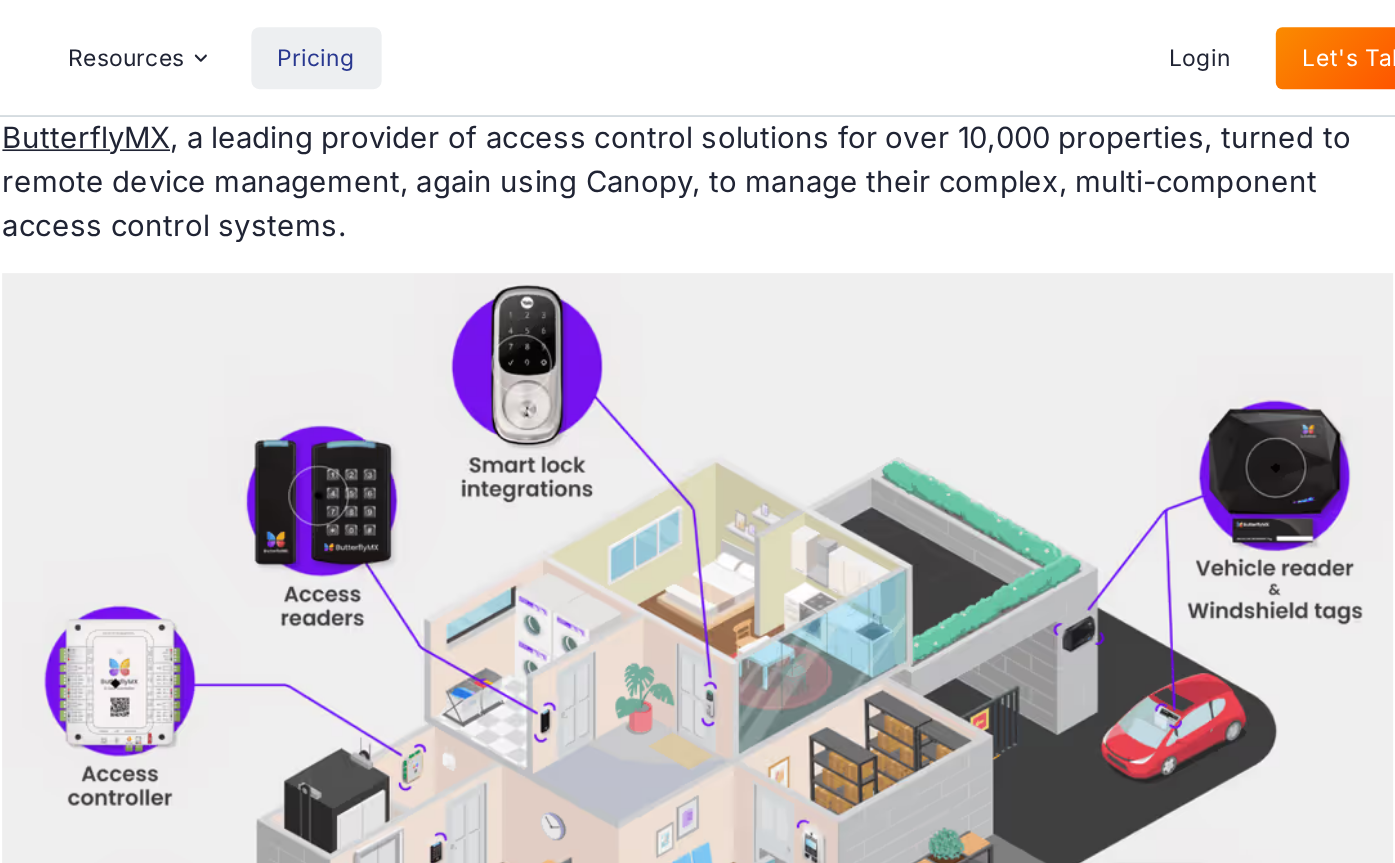 click on "Pricing" at bounding box center (637, 36) 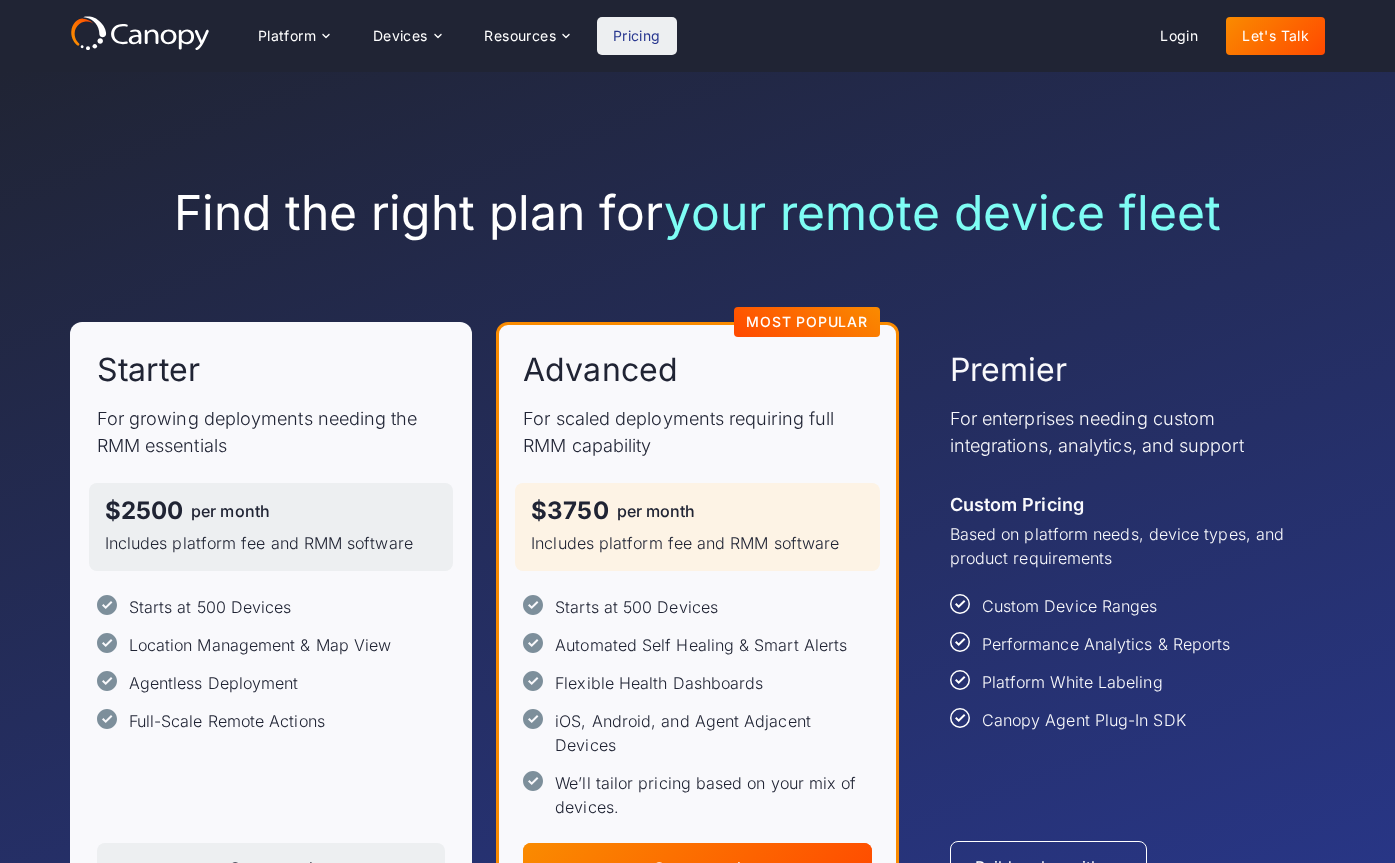 scroll, scrollTop: 0, scrollLeft: 0, axis: both 